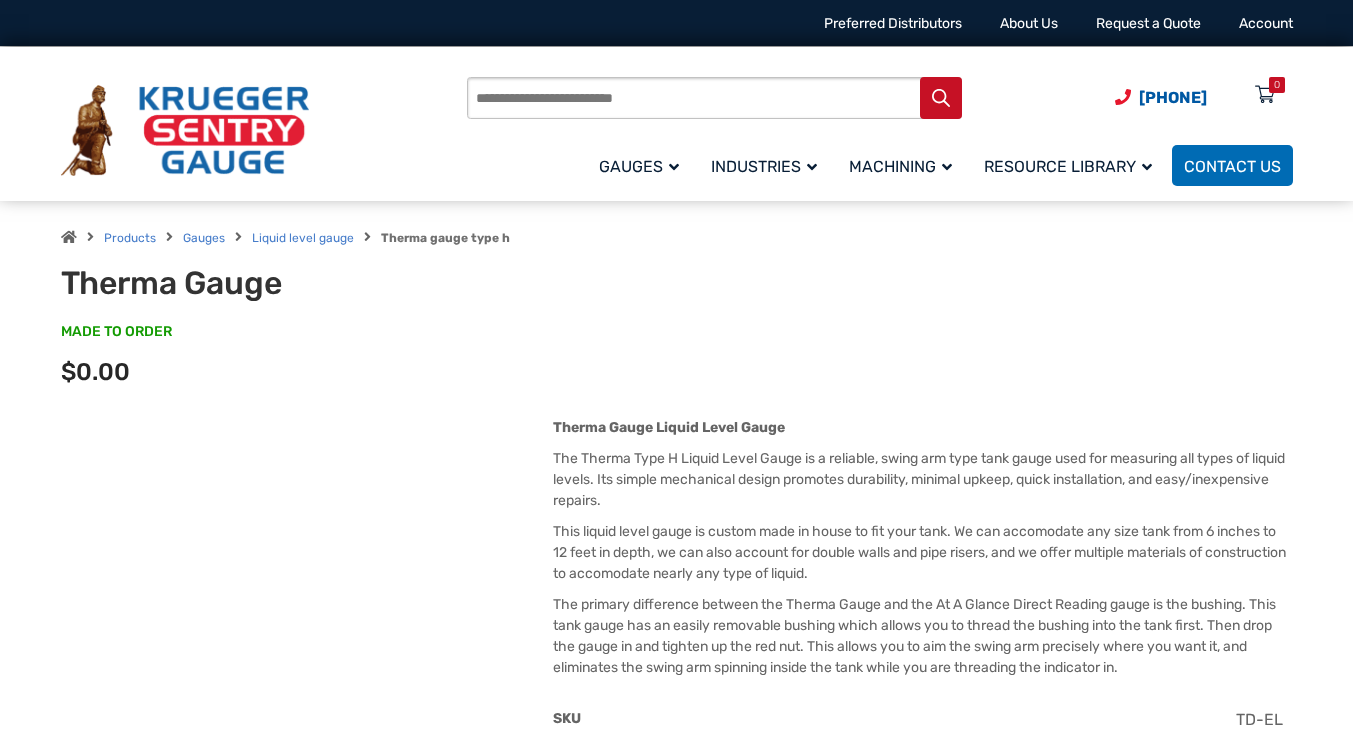 scroll, scrollTop: 0, scrollLeft: 0, axis: both 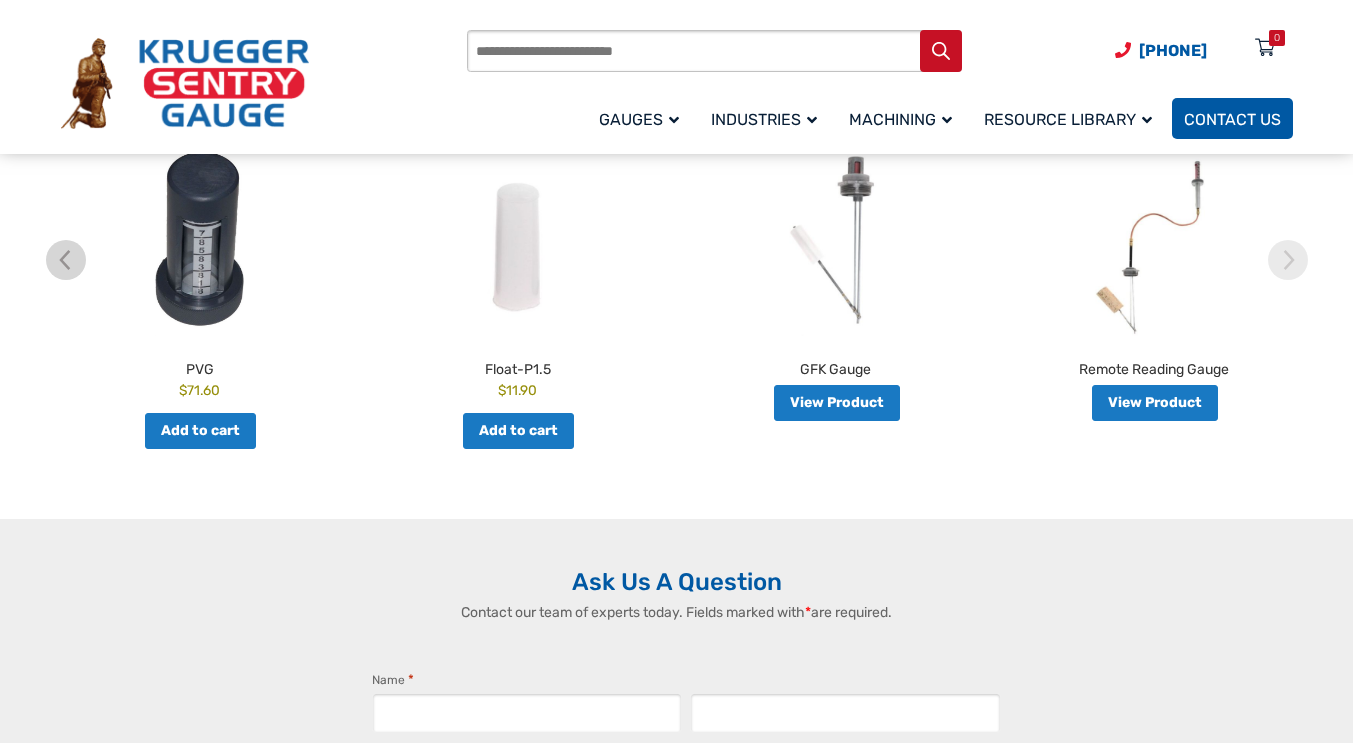 click on "Contact Us" at bounding box center [1232, 119] 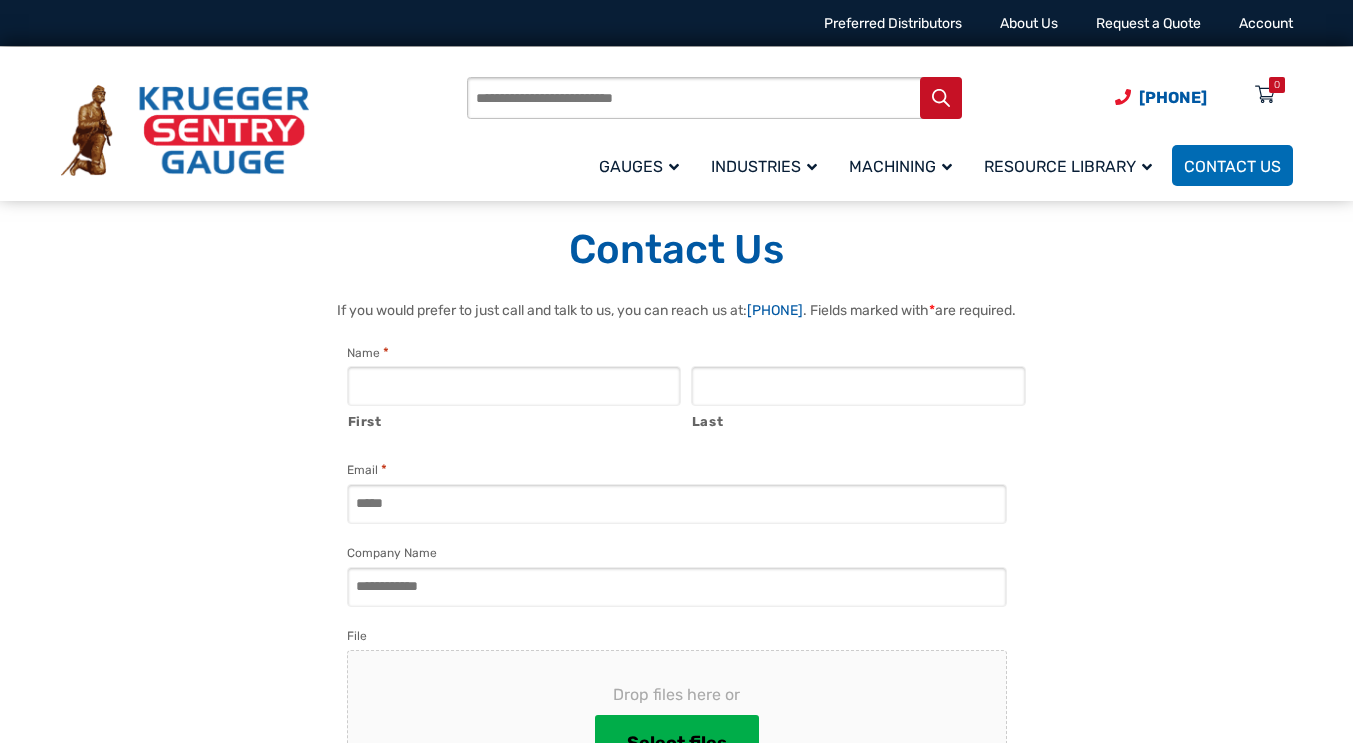 scroll, scrollTop: 0, scrollLeft: 0, axis: both 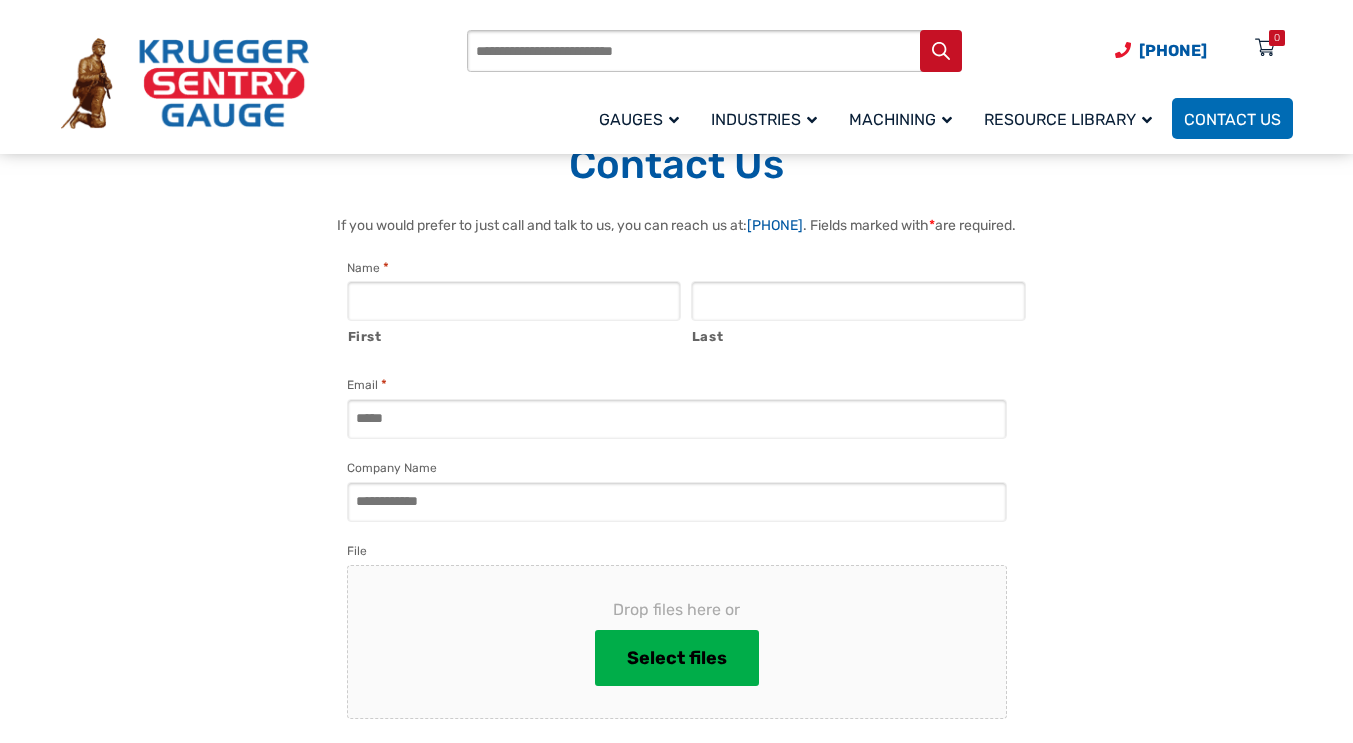click on "First" at bounding box center [514, 301] 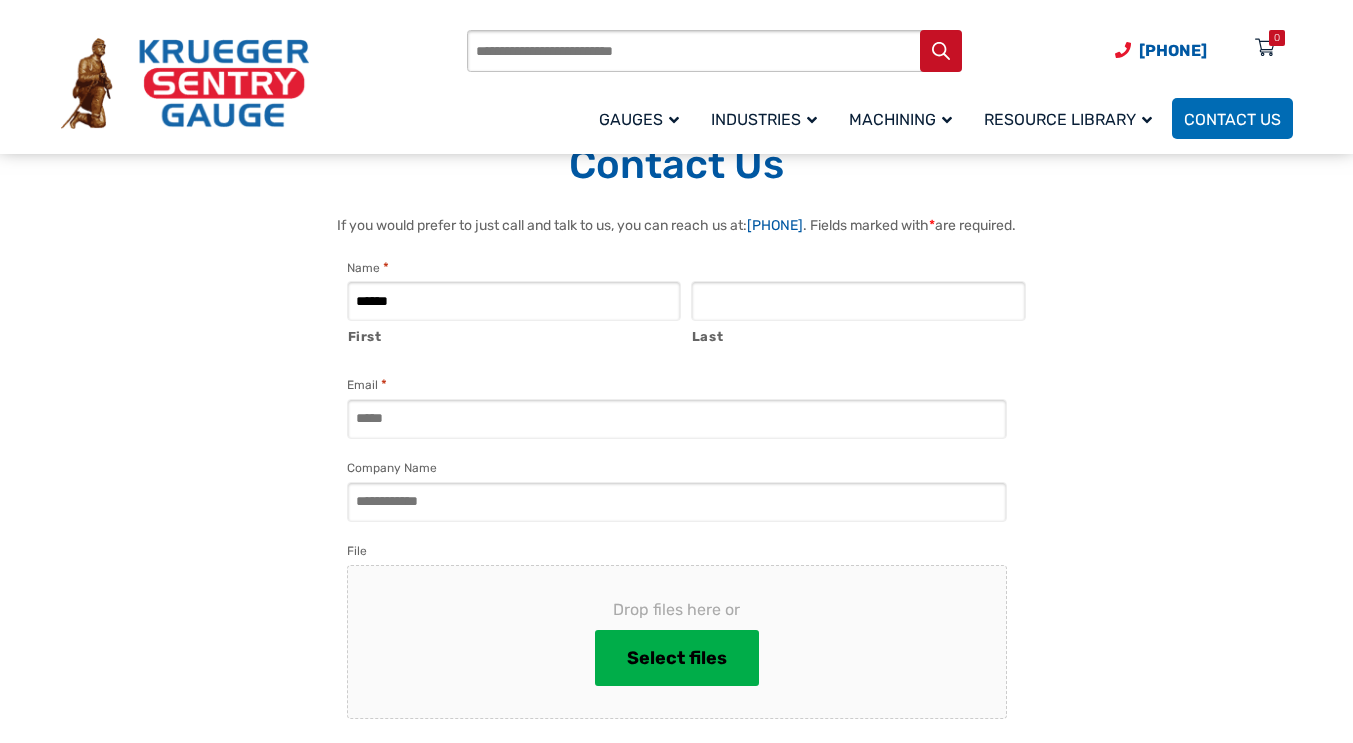 type on "******" 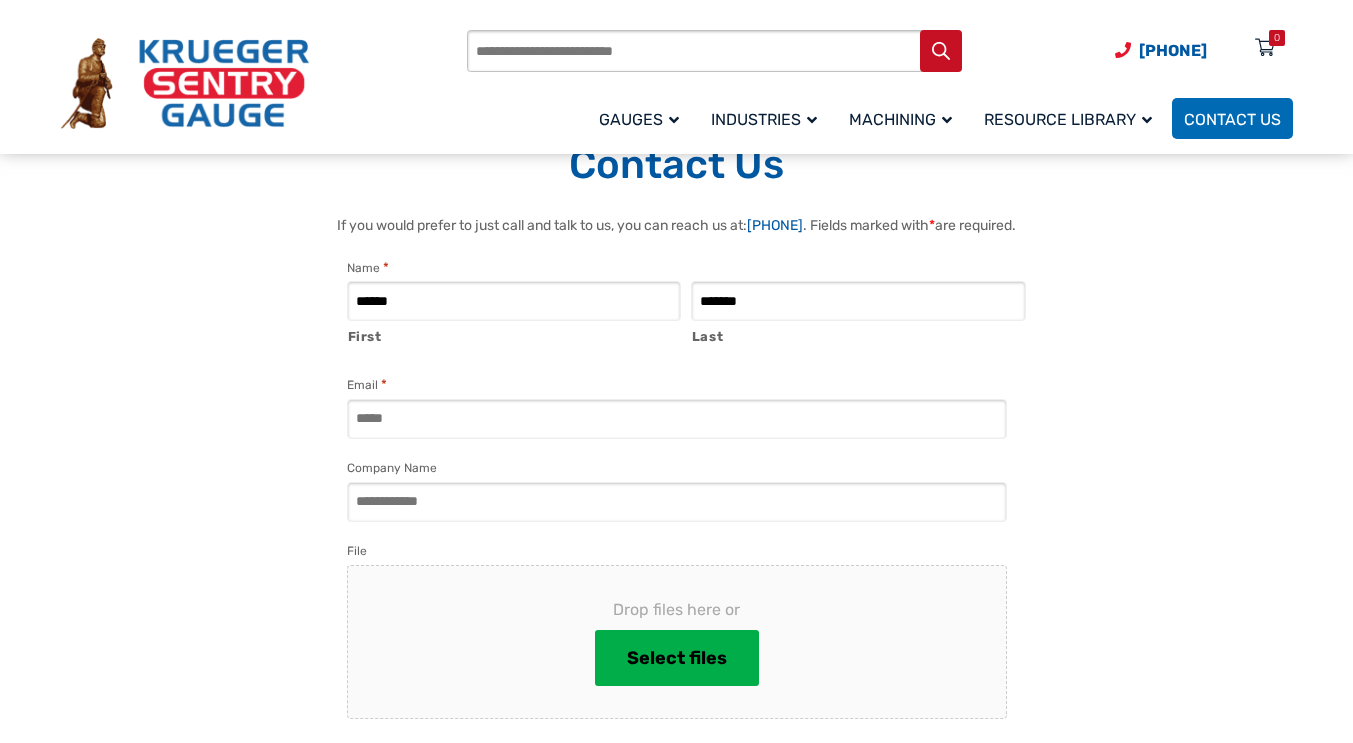 type on "*******" 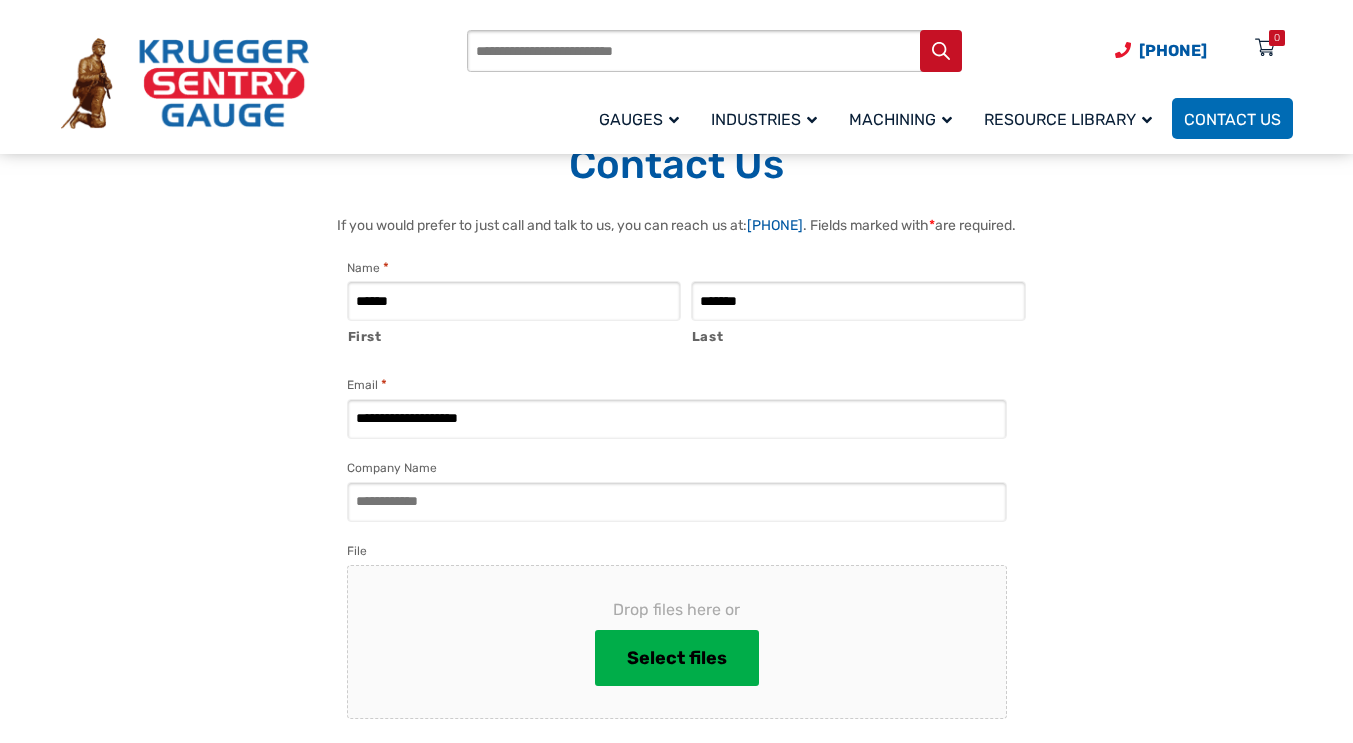 type on "**********" 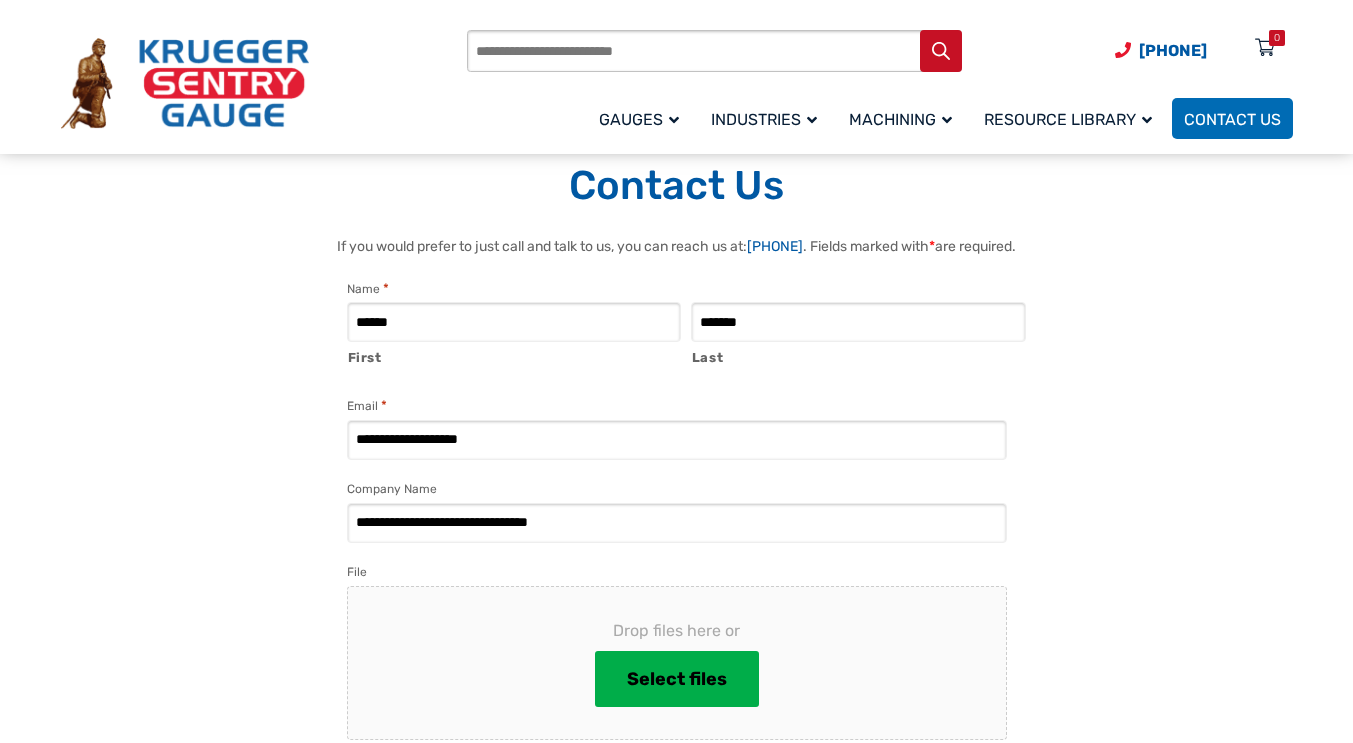 scroll, scrollTop: 62, scrollLeft: 0, axis: vertical 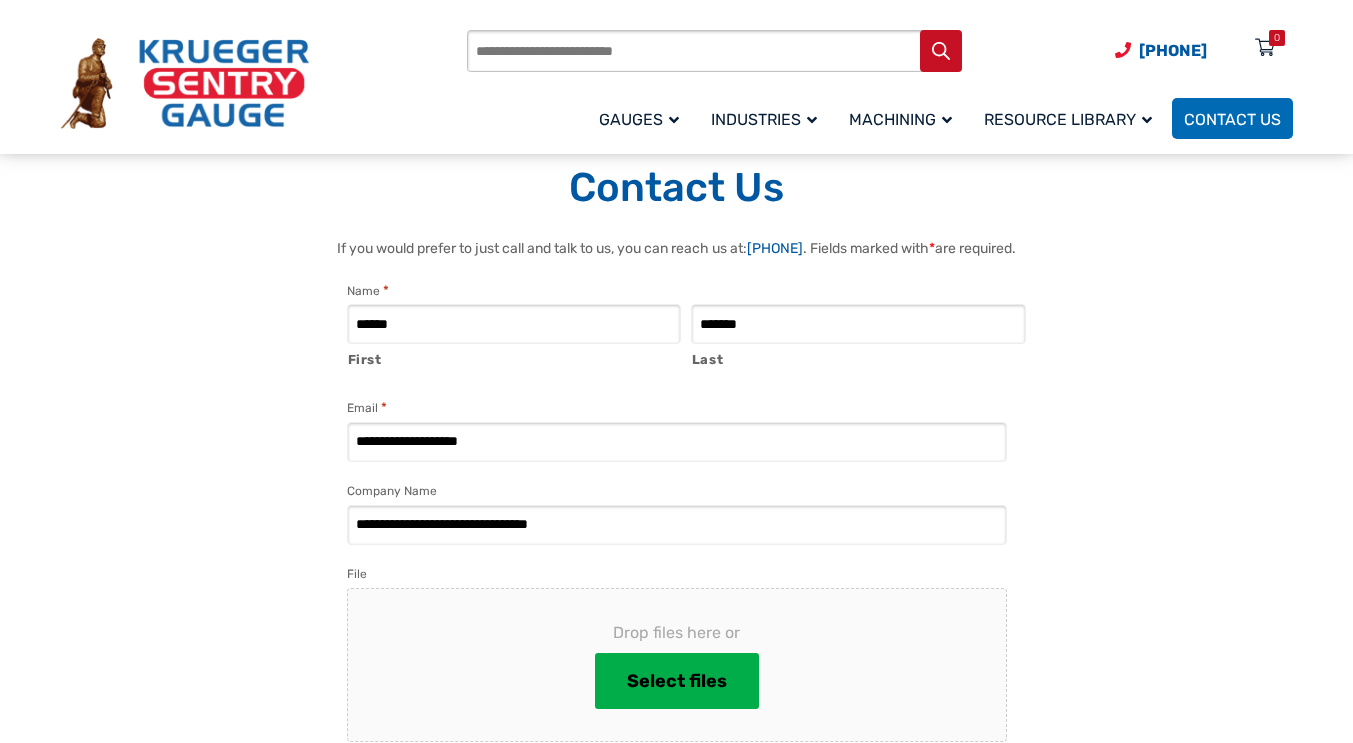type on "**********" 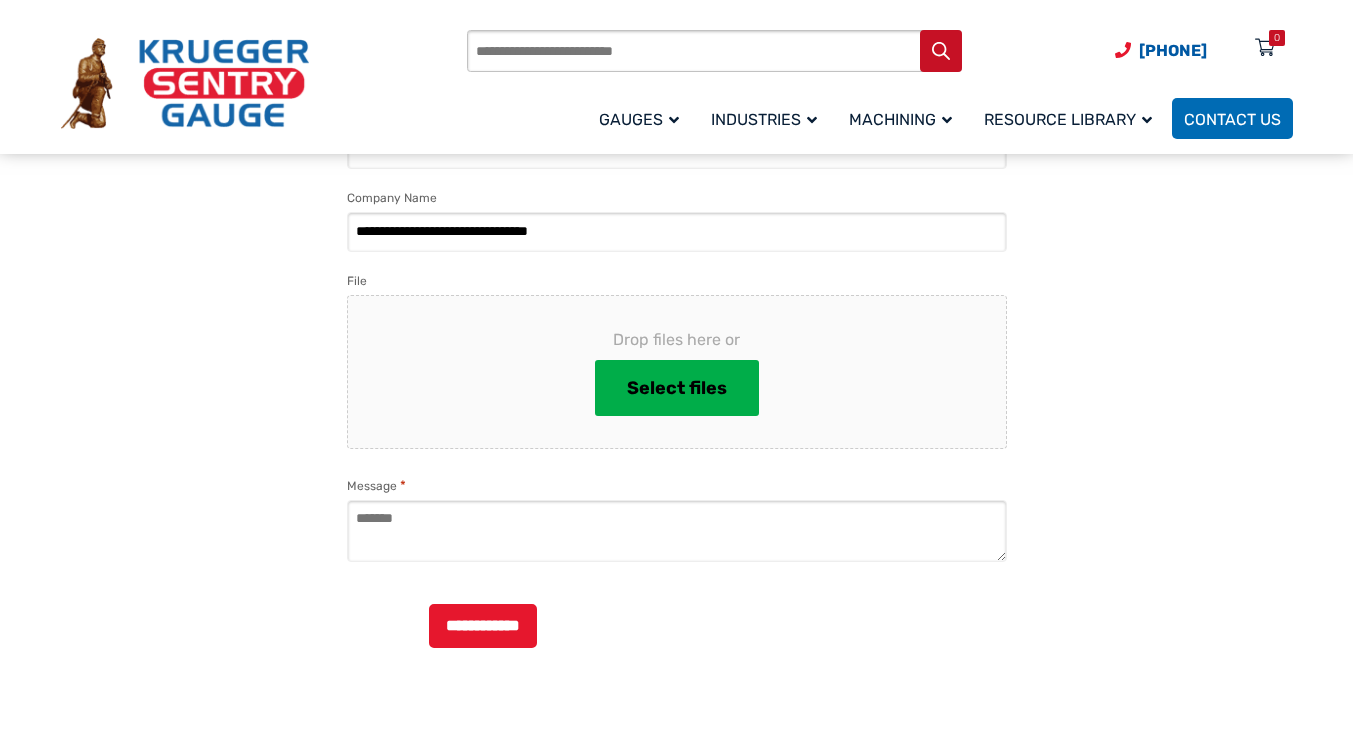 scroll, scrollTop: 374, scrollLeft: 0, axis: vertical 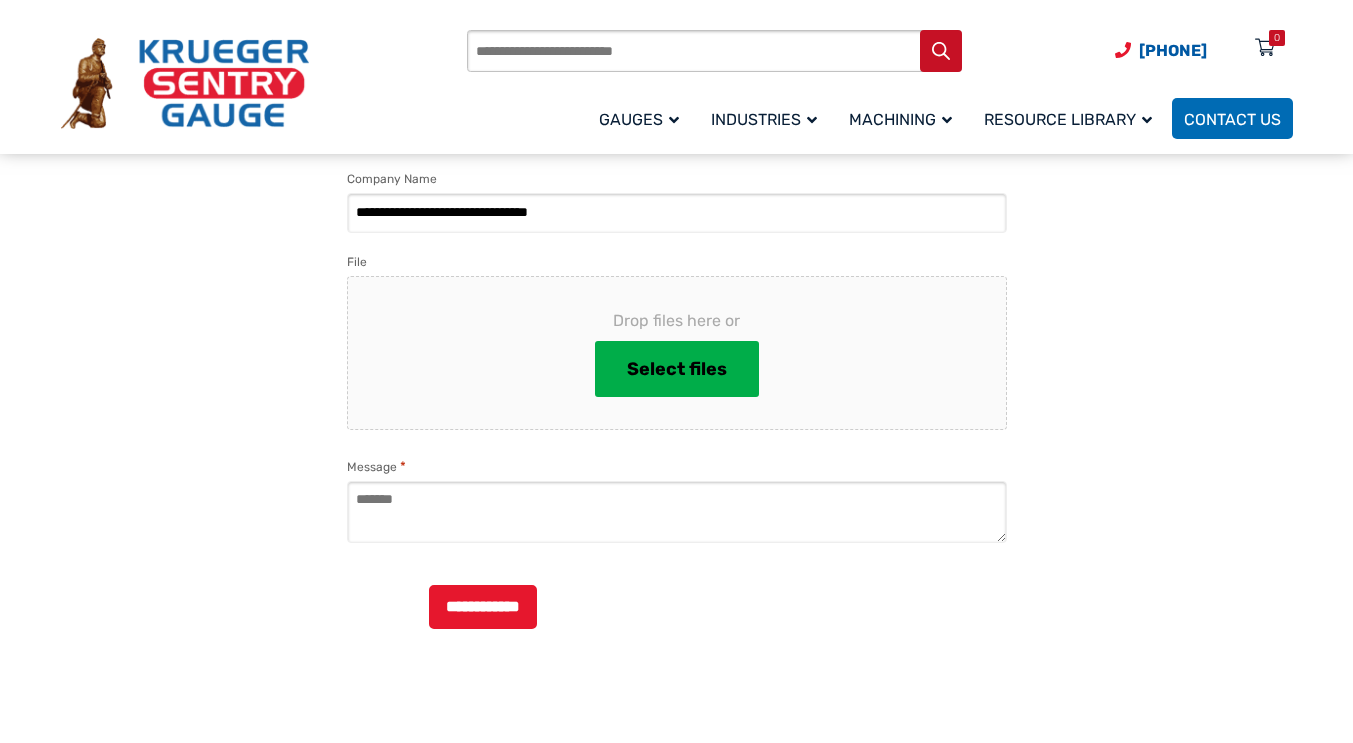 click on "Message *" at bounding box center (677, 512) 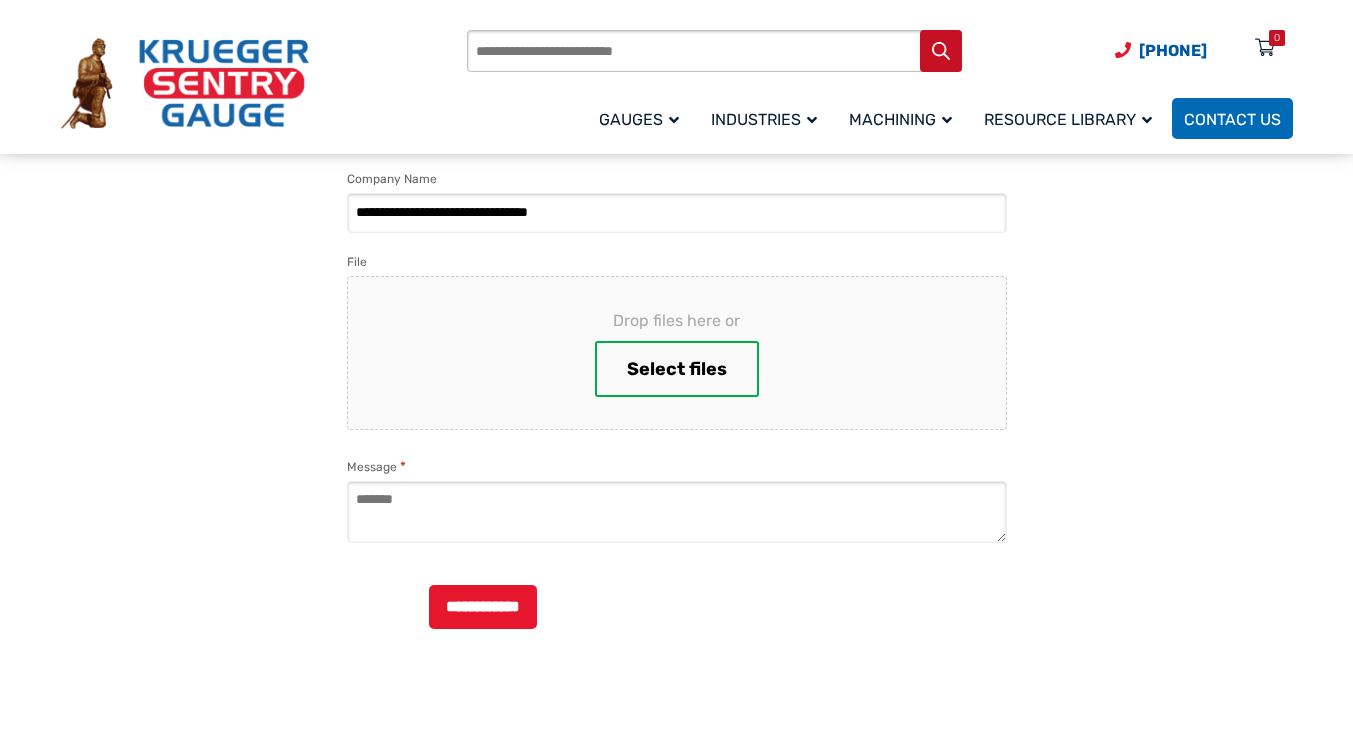 click on "Select files" at bounding box center (677, 369) 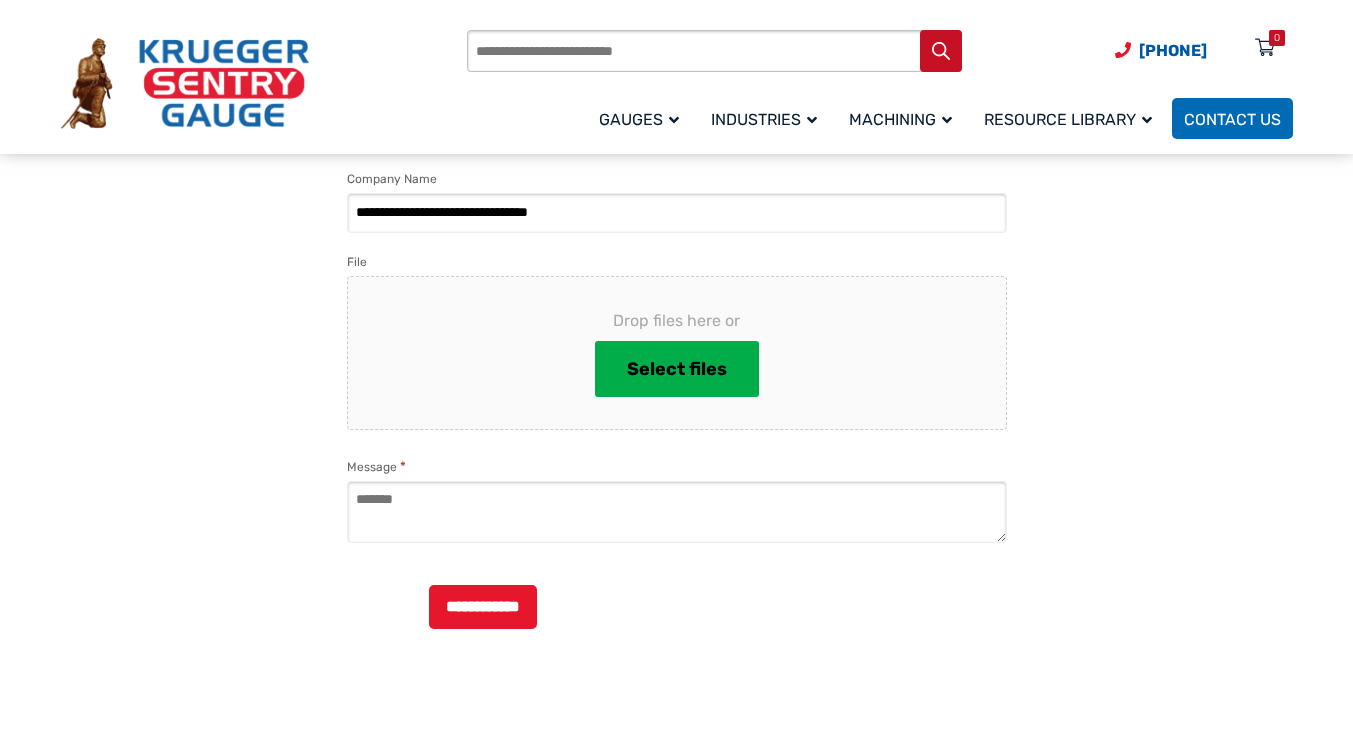 click on "**********" at bounding box center [677, 285] 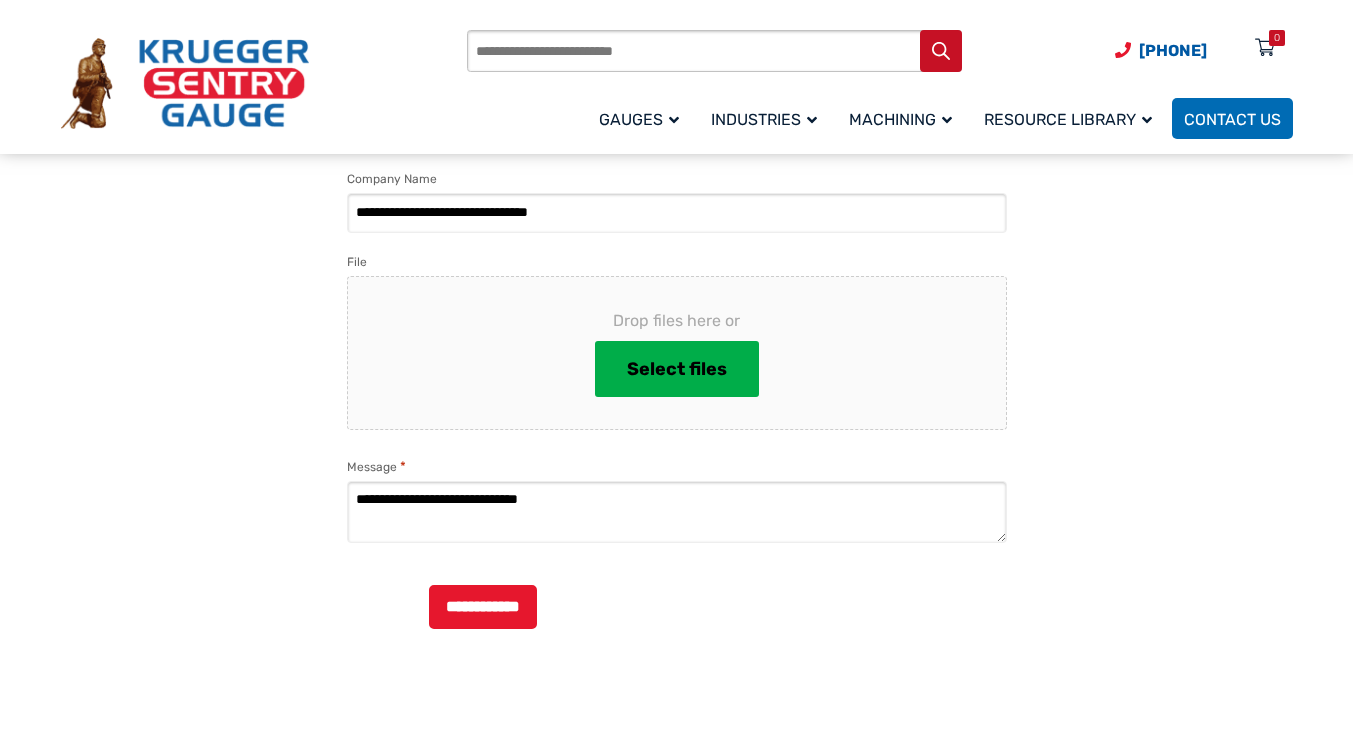 scroll, scrollTop: 25, scrollLeft: 0, axis: vertical 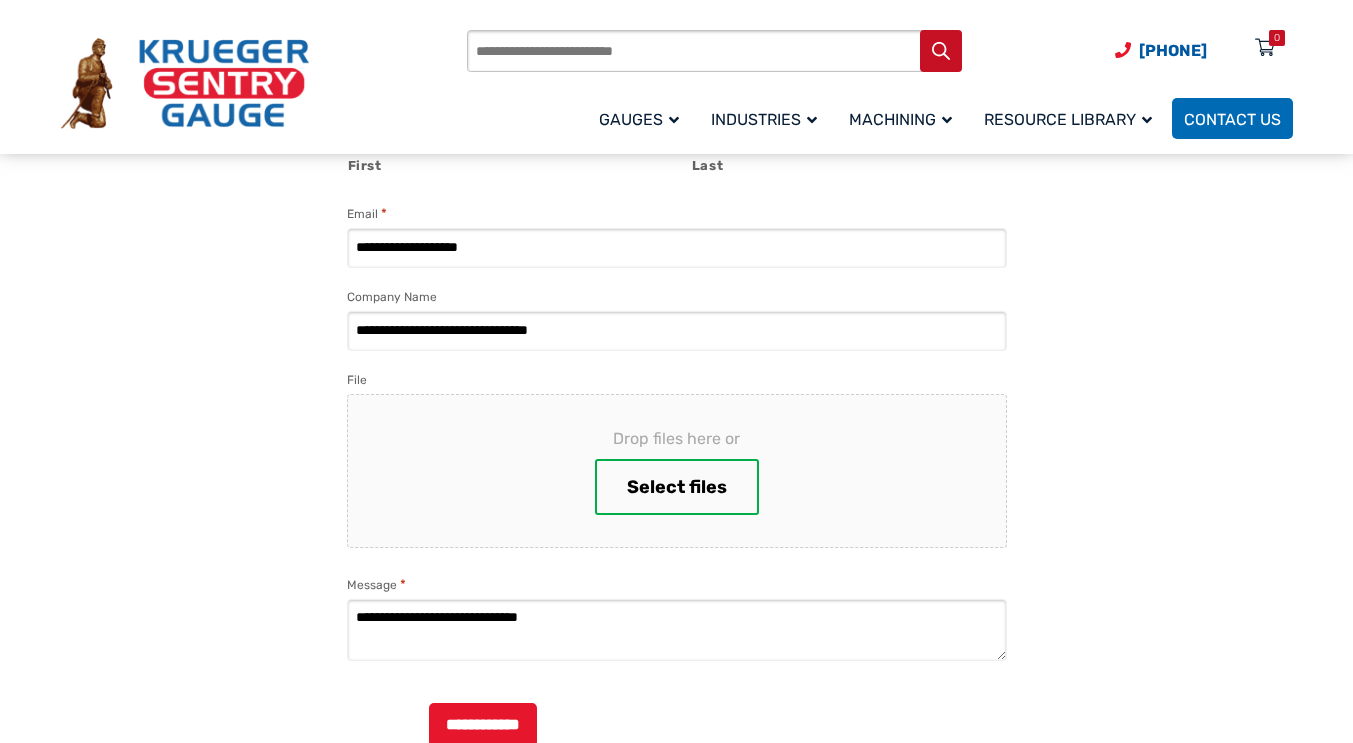 click on "Select files" at bounding box center [677, 487] 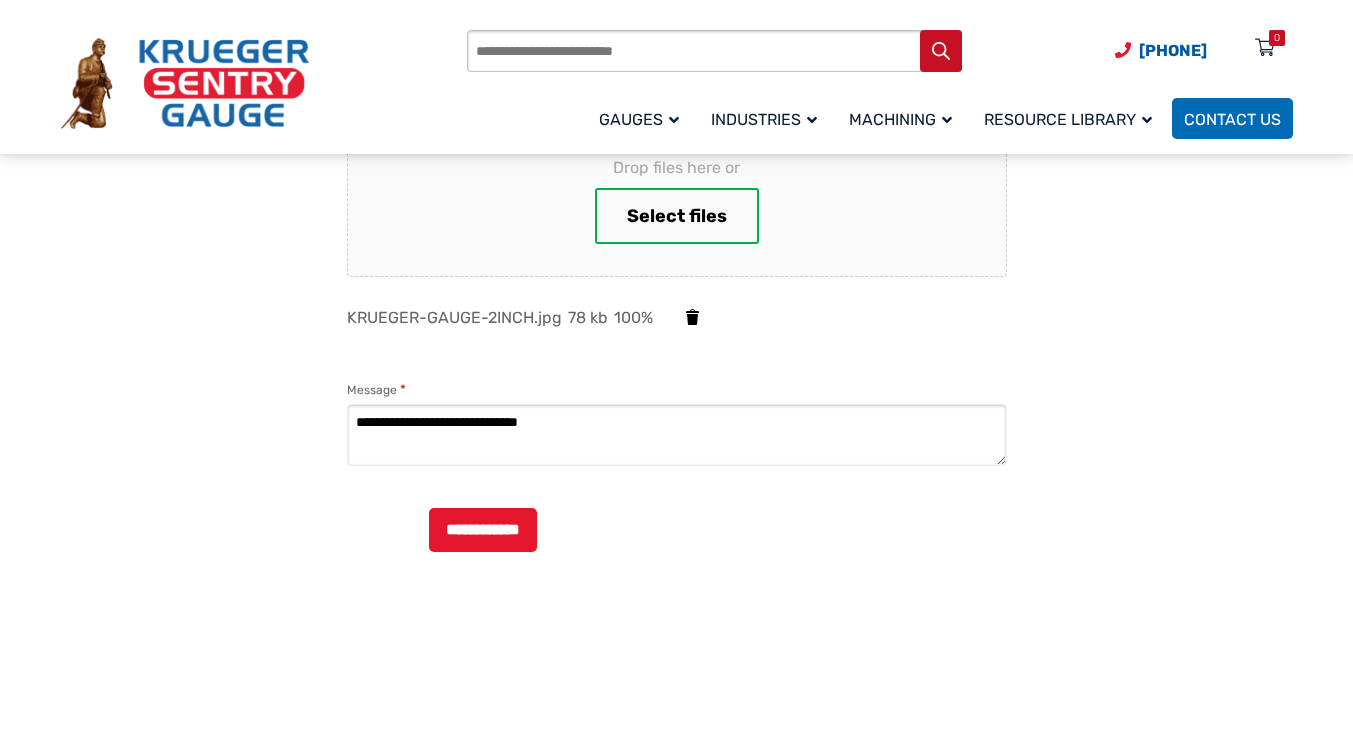 scroll, scrollTop: 534, scrollLeft: 0, axis: vertical 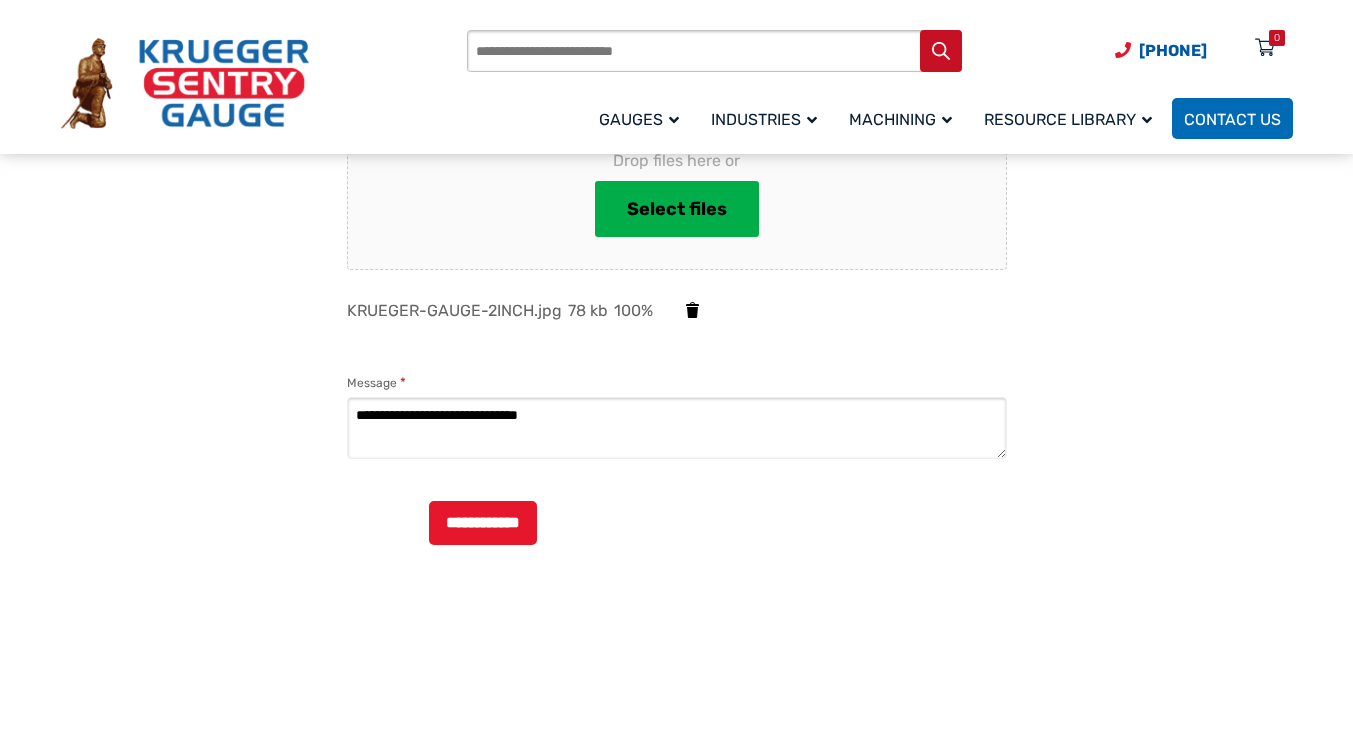 click on "**********" at bounding box center [676, 523] 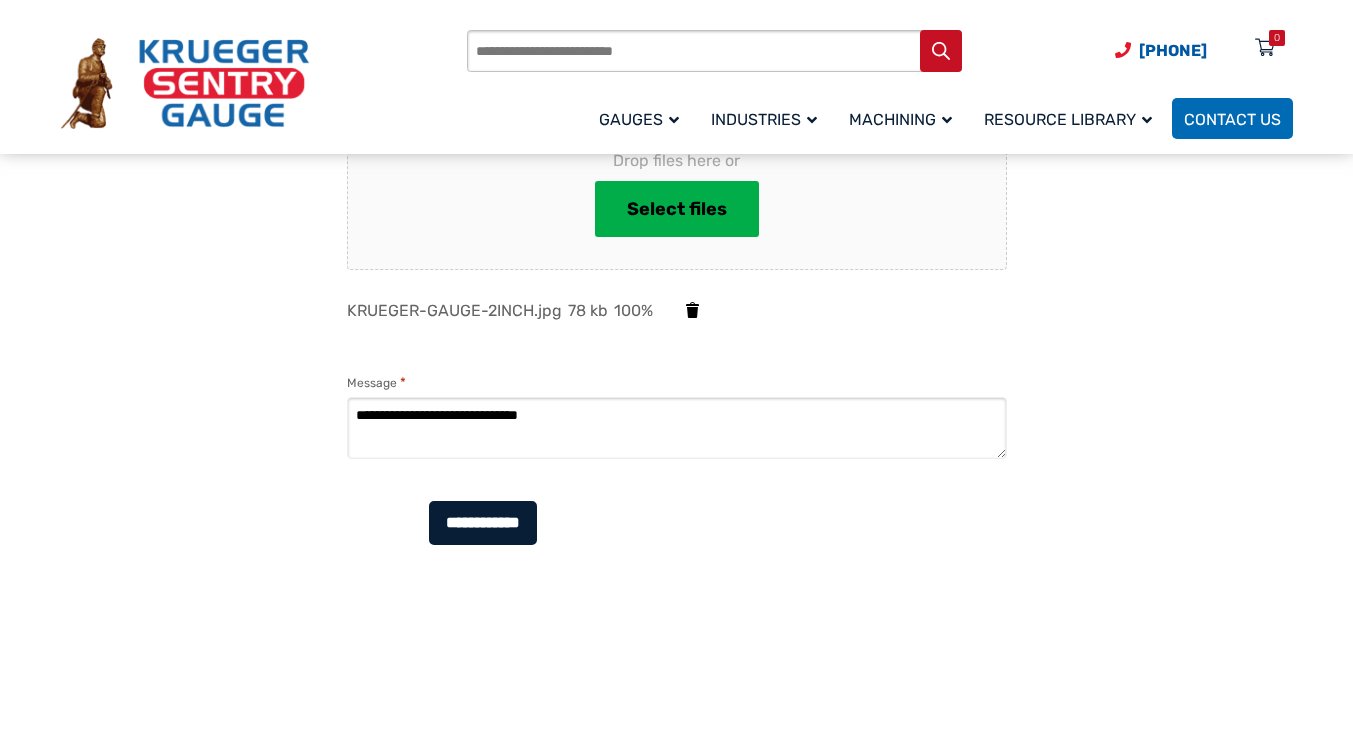 click on "**********" at bounding box center [483, 523] 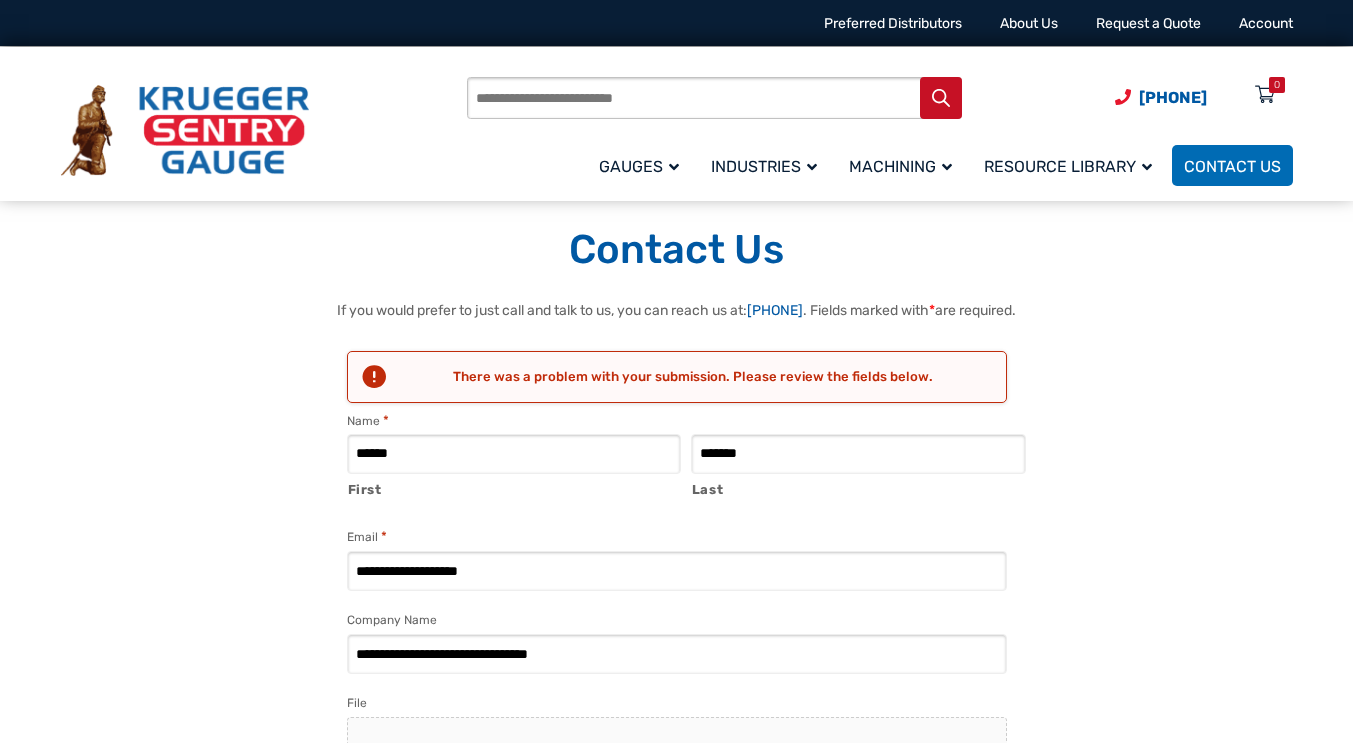 scroll, scrollTop: 0, scrollLeft: 0, axis: both 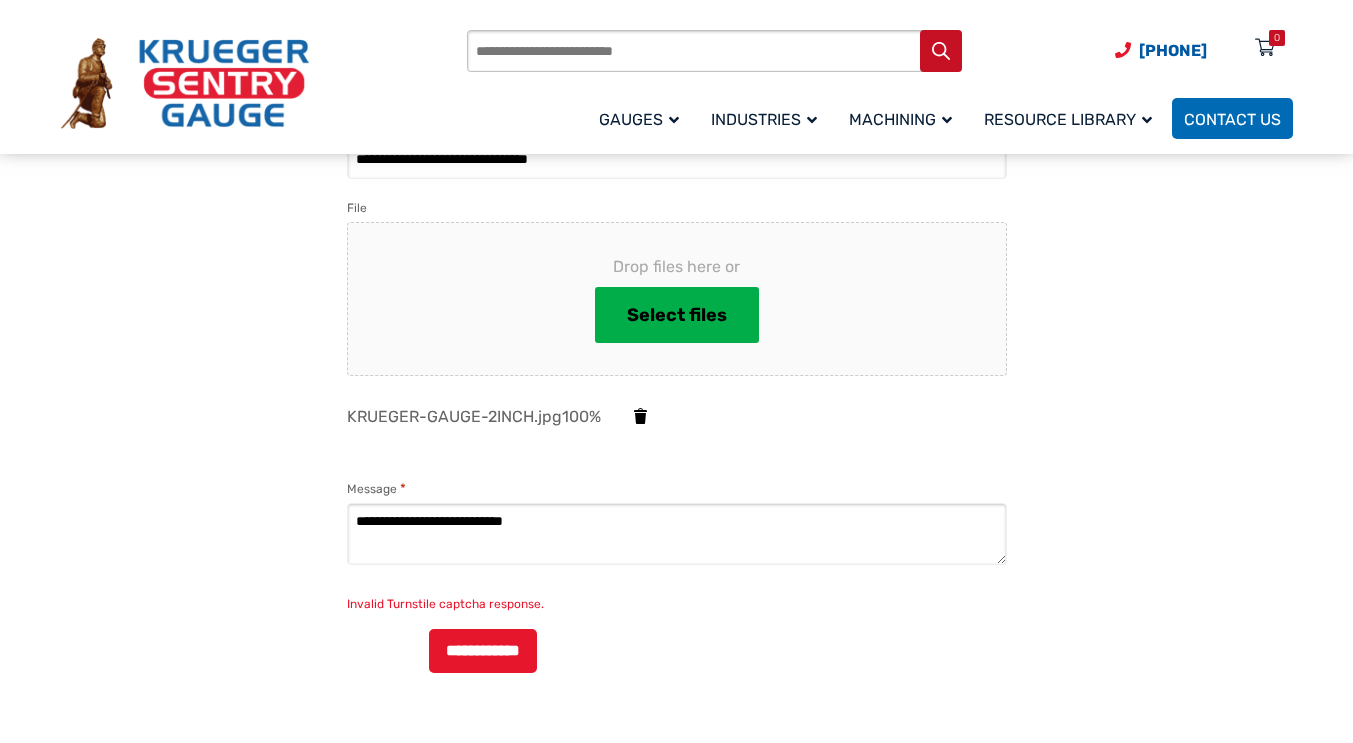 click on "KRUEGER-GAUGE-2INCH.jpg" at bounding box center [454, 416] 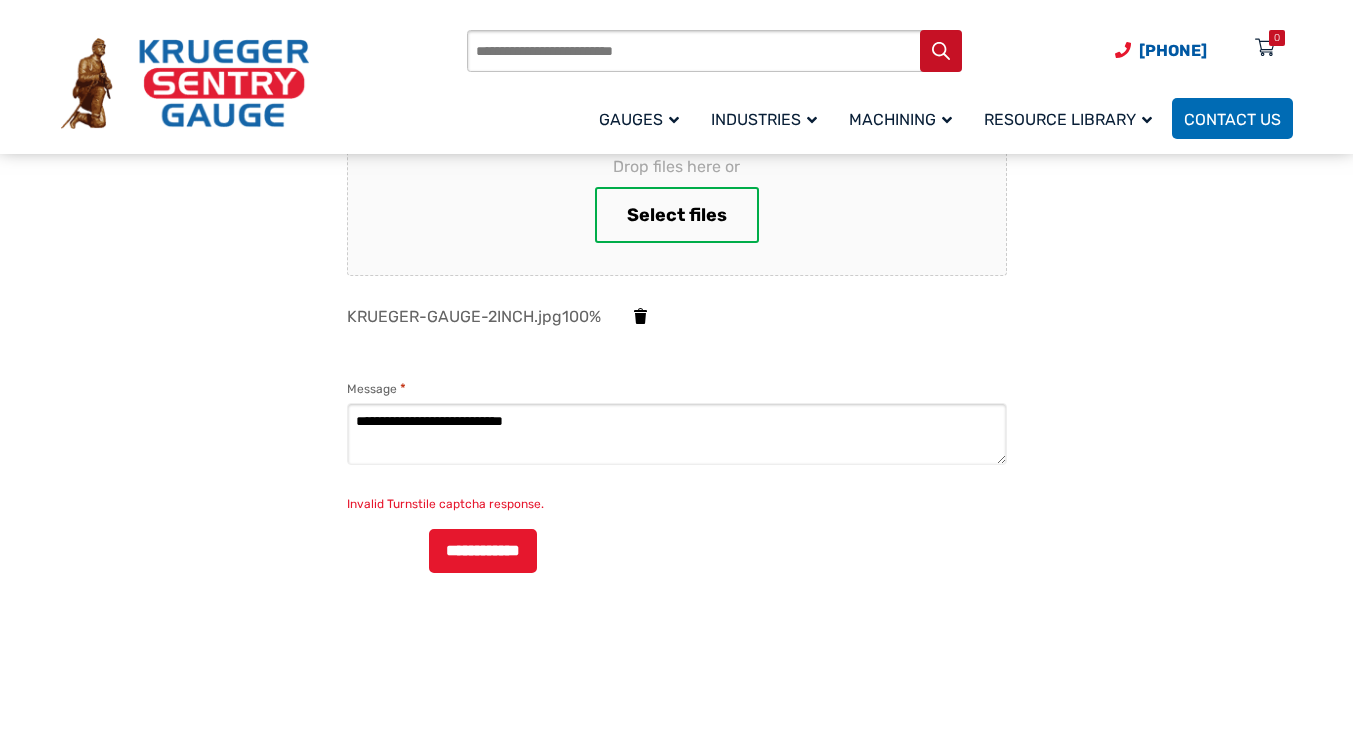 scroll, scrollTop: 614, scrollLeft: 0, axis: vertical 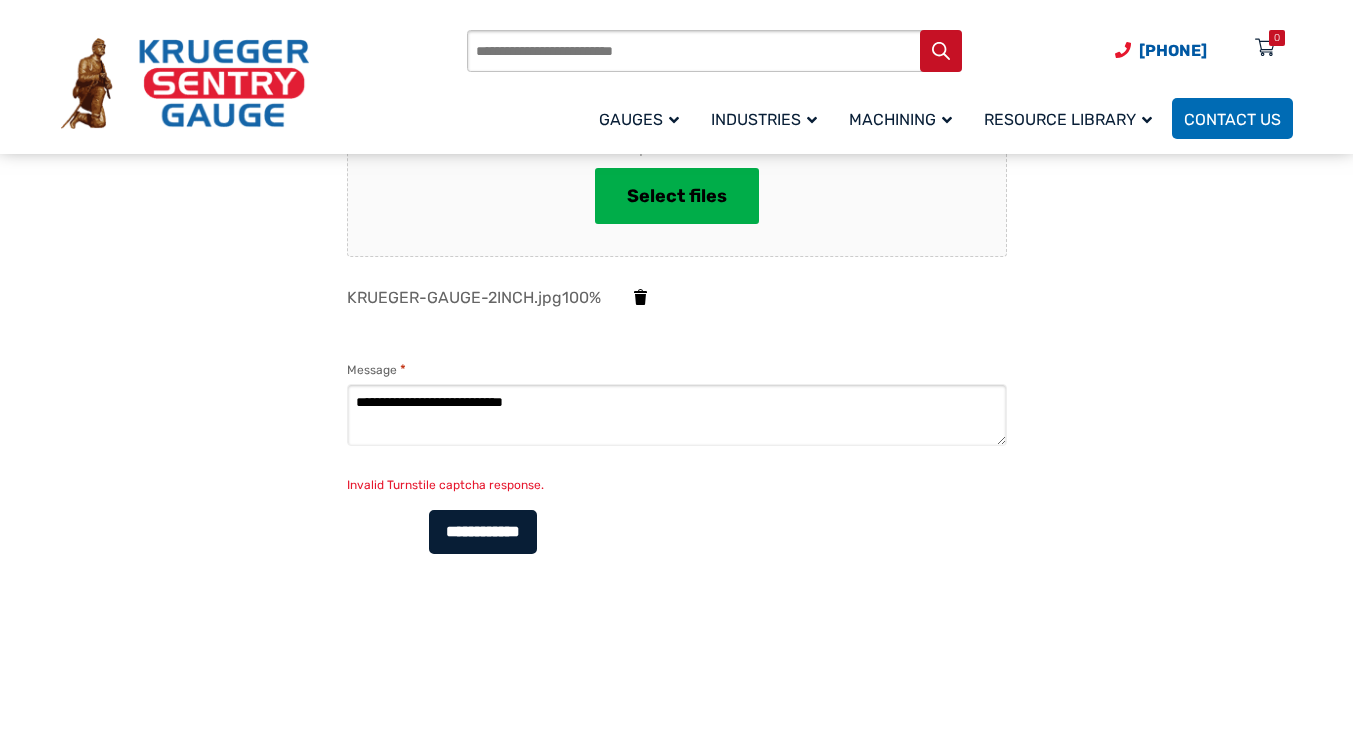 click on "[MASKED]" at bounding box center (483, 532) 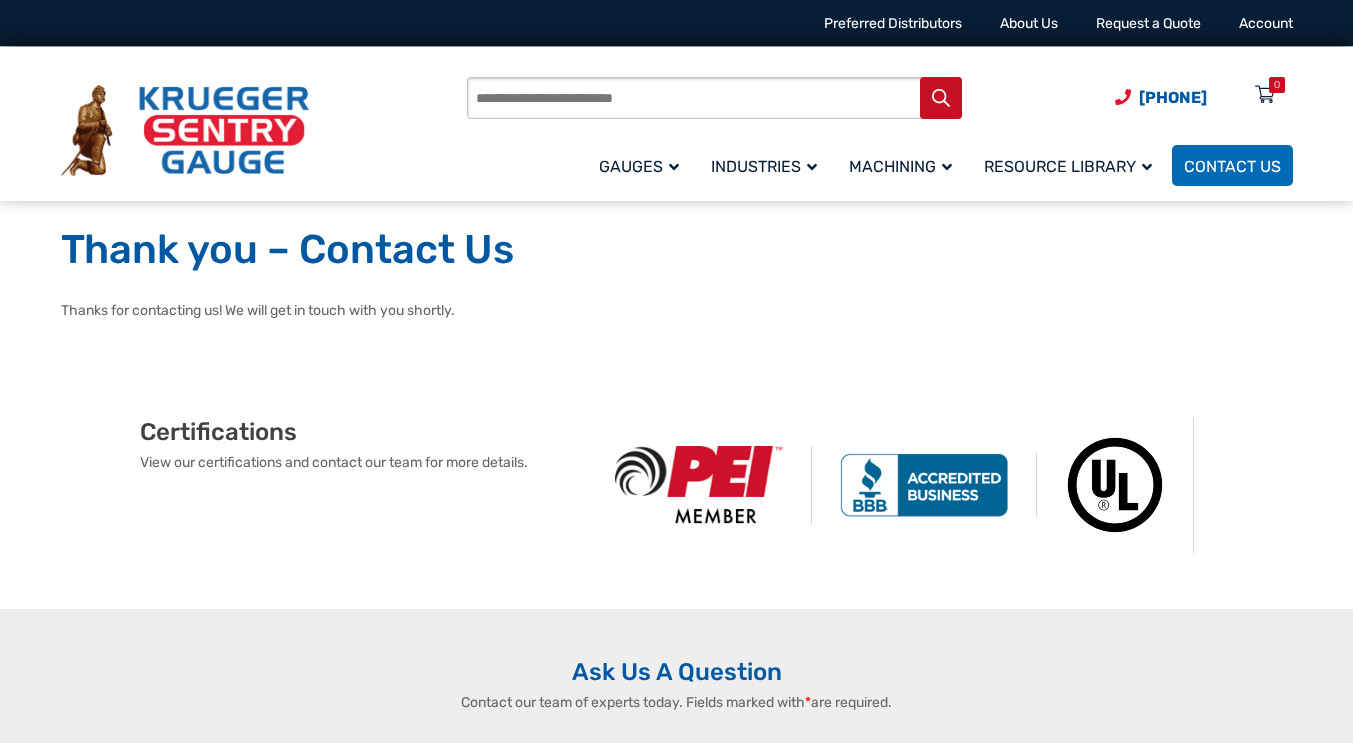 scroll, scrollTop: 0, scrollLeft: 0, axis: both 